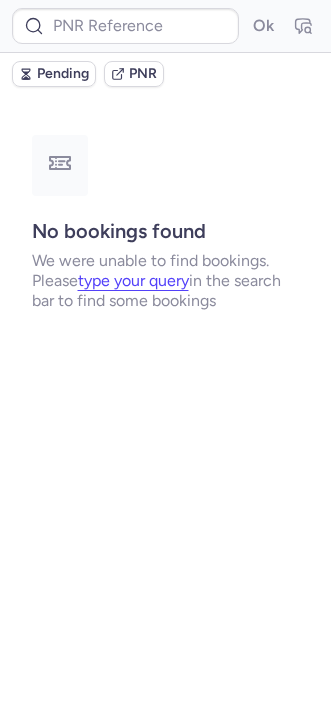 scroll, scrollTop: 0, scrollLeft: 0, axis: both 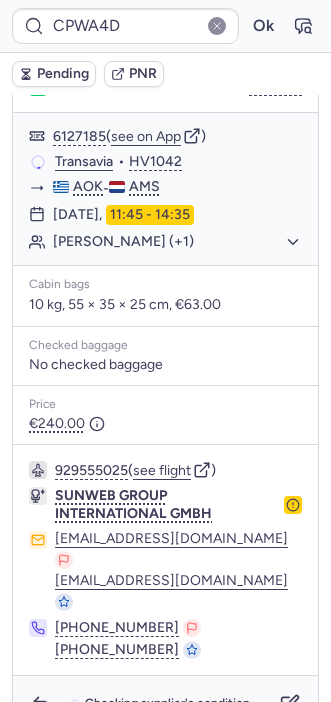 type on "CPDNQ4" 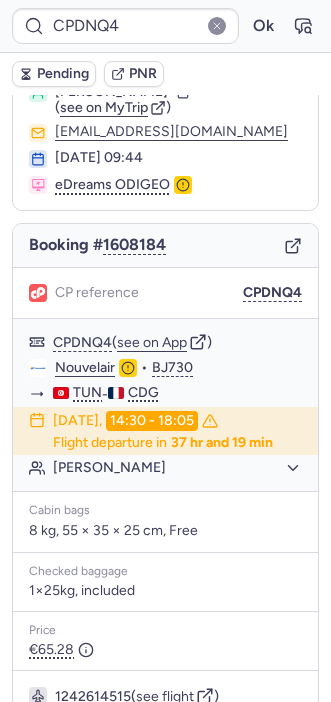 scroll, scrollTop: 365, scrollLeft: 0, axis: vertical 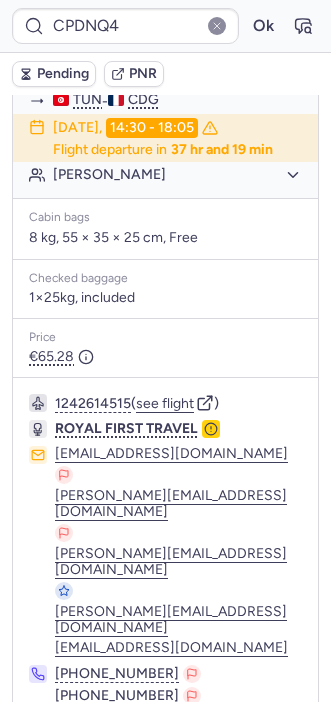 click on "Specific conditions" at bounding box center [174, 772] 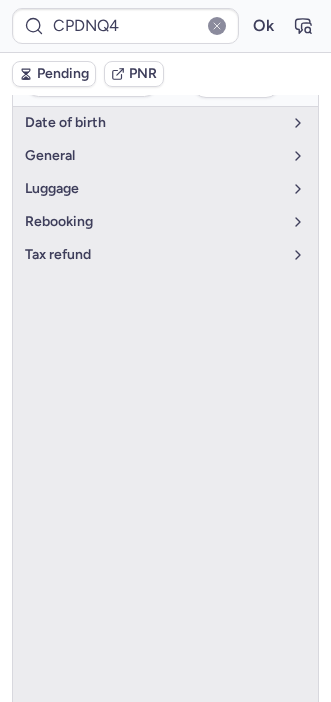 click 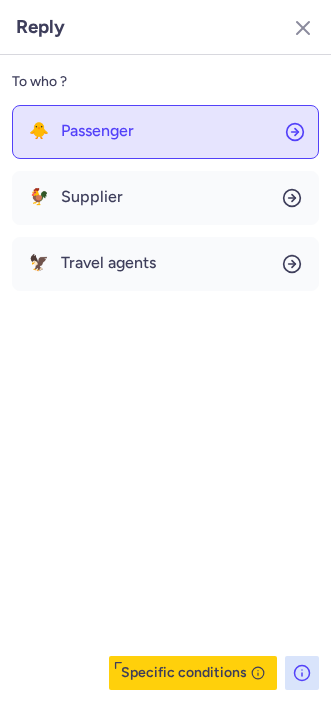 click on "Passenger" at bounding box center [97, 131] 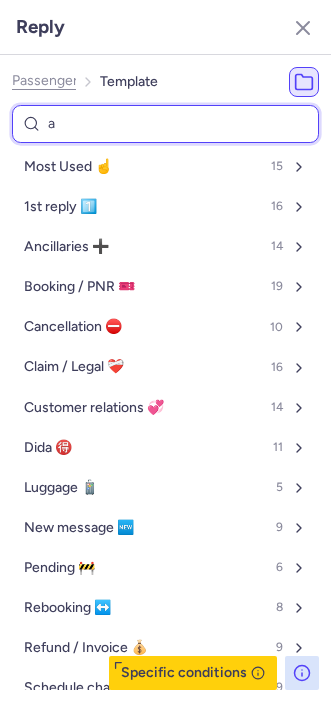 type on "ai" 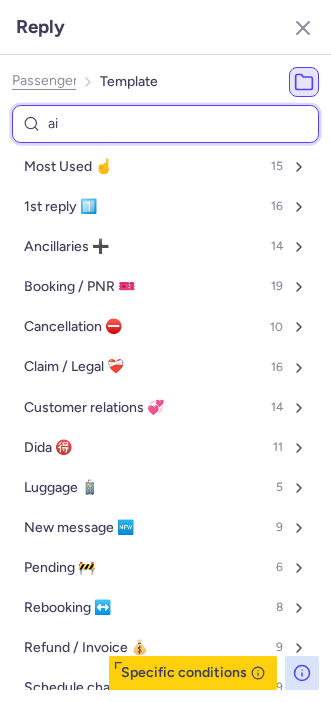 select on "en" 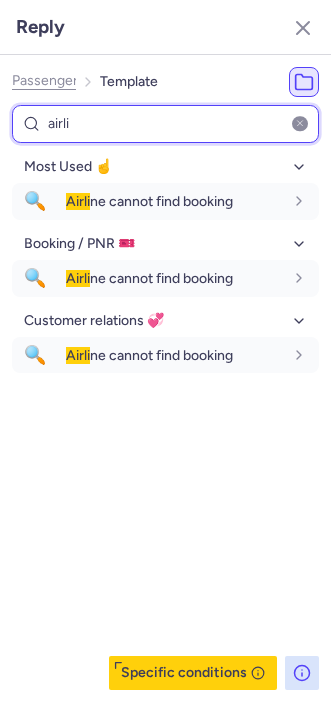 type on "airli" 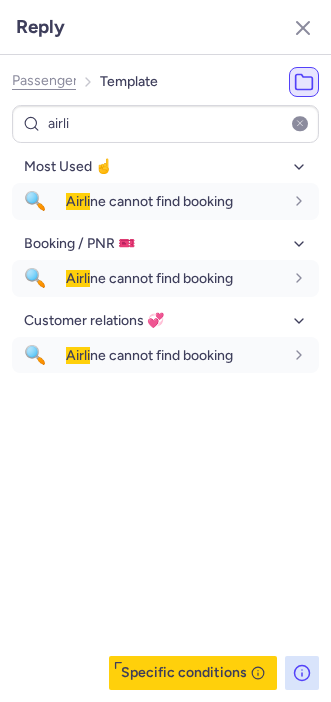 click on "Most Used ☝️ 🔍 Airli ne cannot find booking fr en de nl pt es it ru en Booking / PNR 🎫 🔍 Airli ne cannot find booking fr en de nl pt es it ru en Customer relations 💞 🔍 Airli ne cannot find booking fr en de nl pt es it ru en" at bounding box center (165, 420) 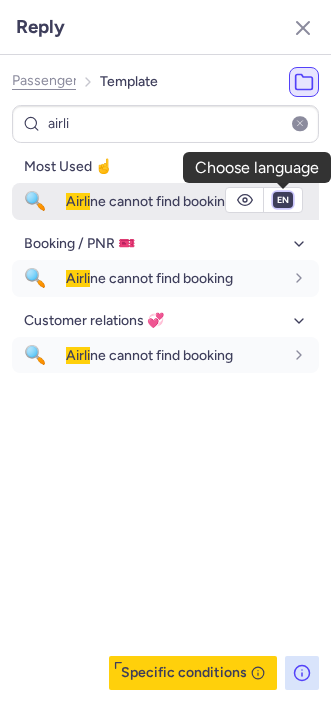 click on "fr en de nl pt es it ru" at bounding box center [283, 200] 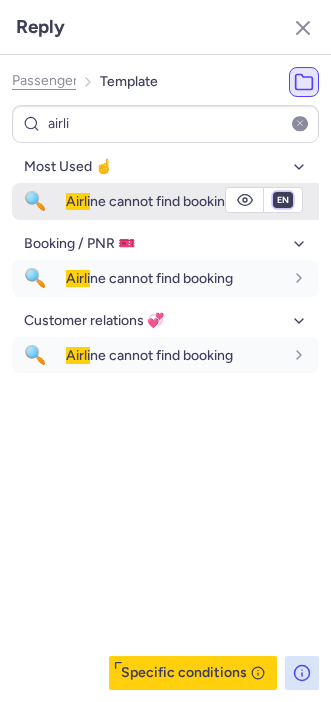 select on "fr" 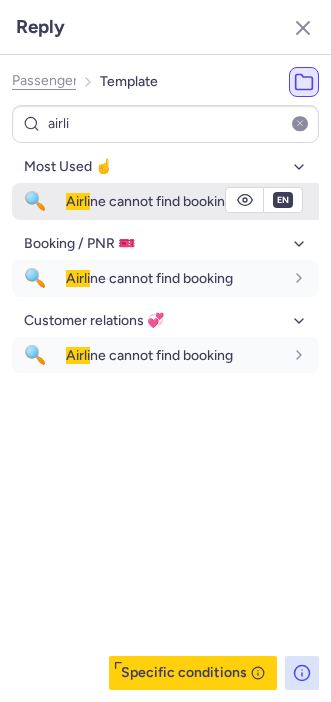 click on "fr en de nl pt es it ru" at bounding box center (283, 200) 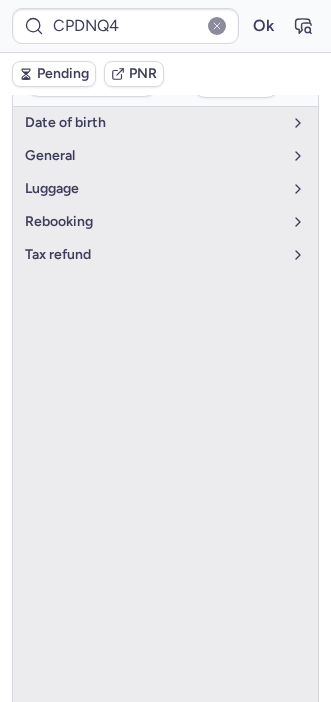 type on "10812520510190" 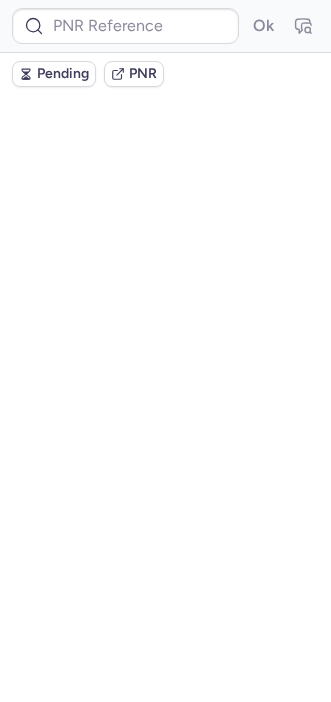 scroll, scrollTop: 0, scrollLeft: 0, axis: both 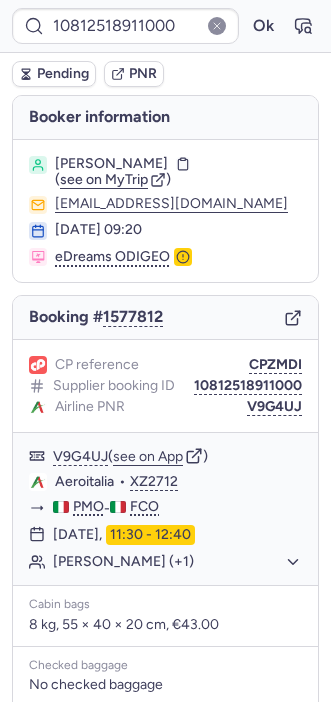 type on "DT1750842207979264" 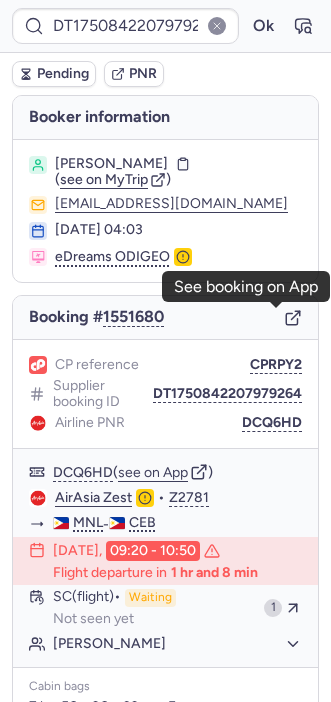 click 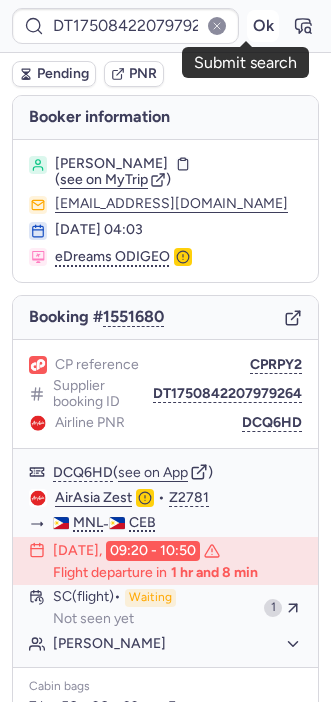 click on "Ok" at bounding box center (263, 26) 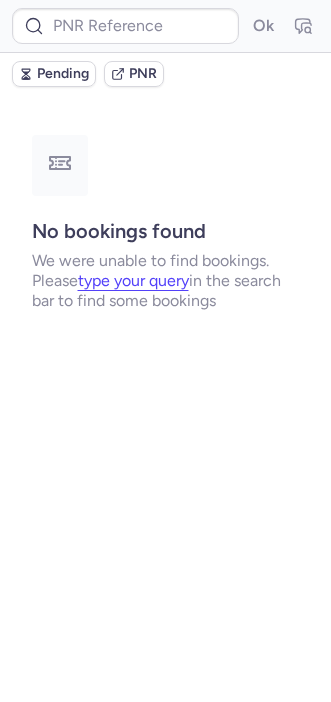 type on "CPWA4D" 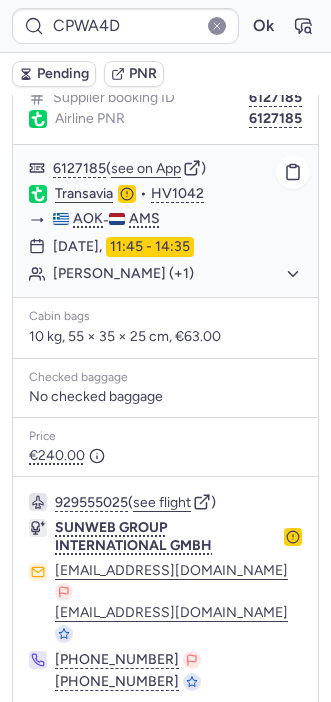 scroll, scrollTop: 320, scrollLeft: 0, axis: vertical 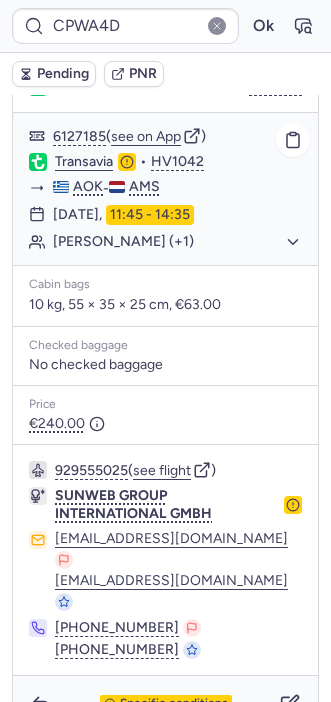 click on "[PERSON_NAME] (+1)" 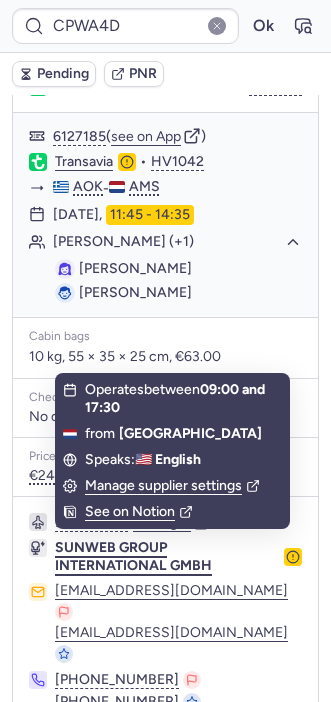 scroll, scrollTop: 373, scrollLeft: 0, axis: vertical 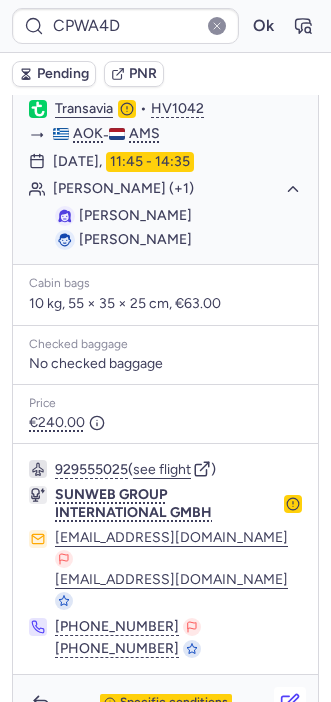 click 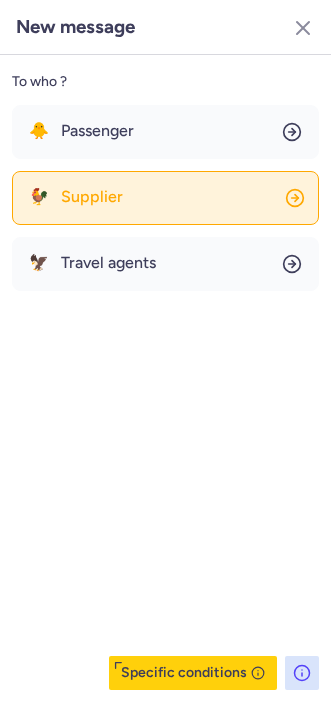 click on "🐓 Supplier" 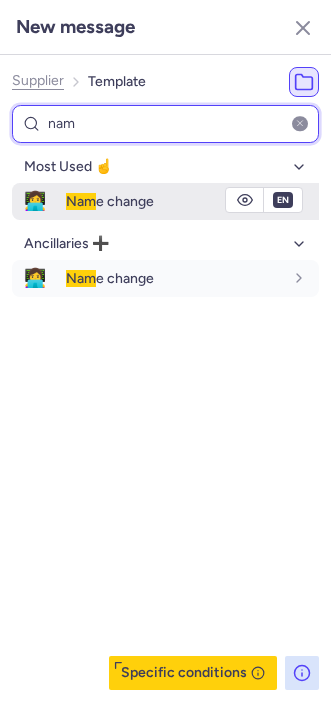 type on "nam" 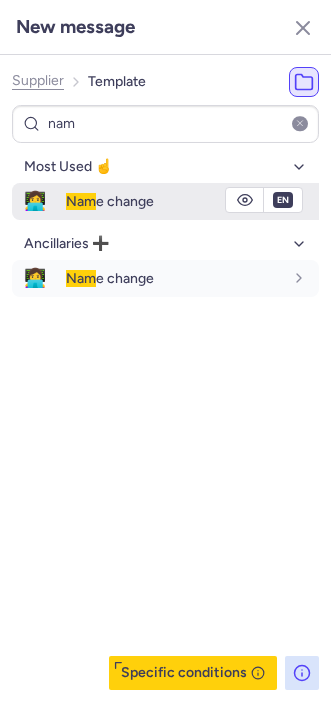 click on "Nam e change" at bounding box center [110, 201] 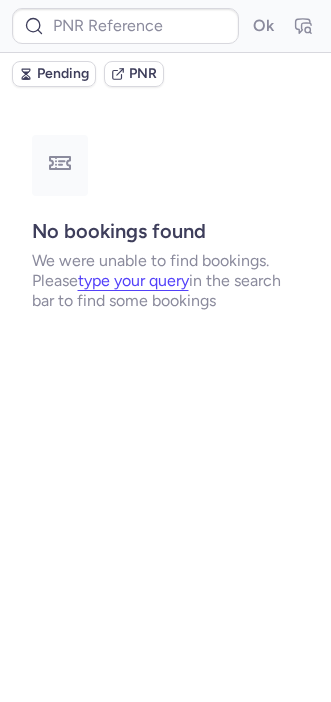 scroll, scrollTop: 0, scrollLeft: 0, axis: both 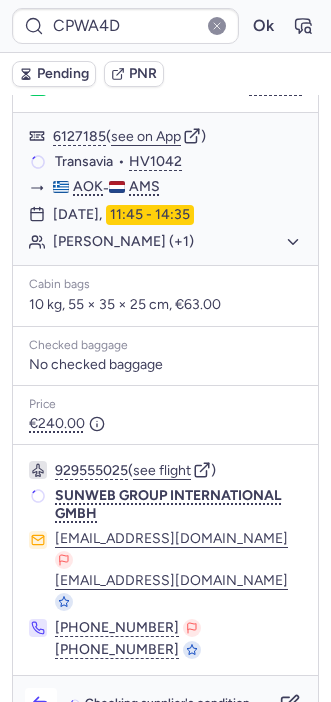 click 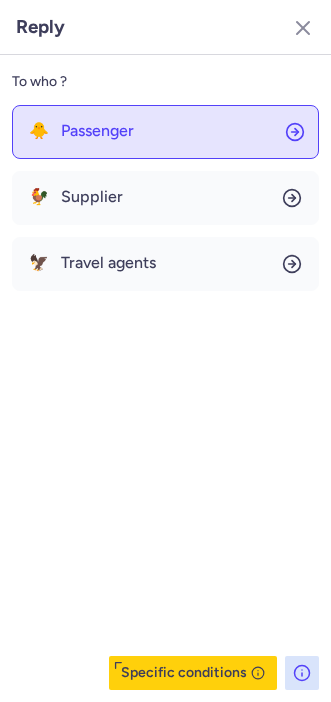 click on "Passenger" at bounding box center [97, 131] 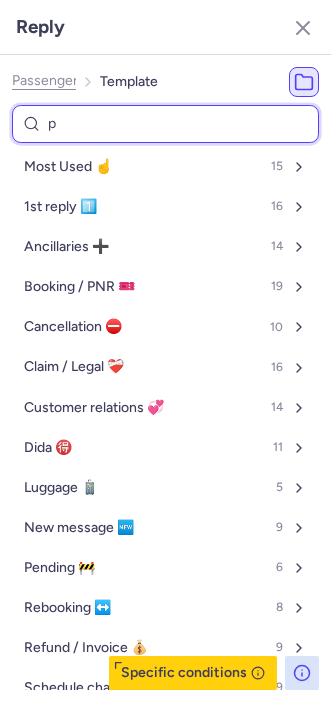 type on "pe" 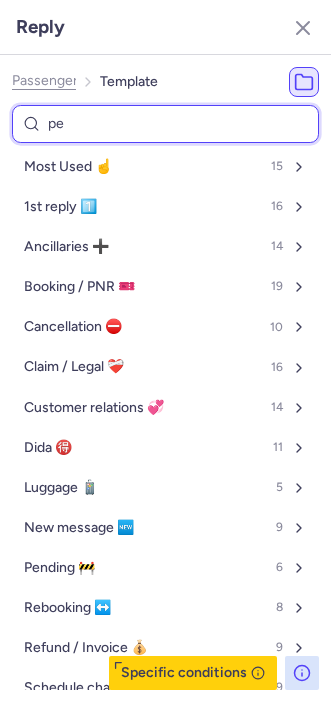 select on "en" 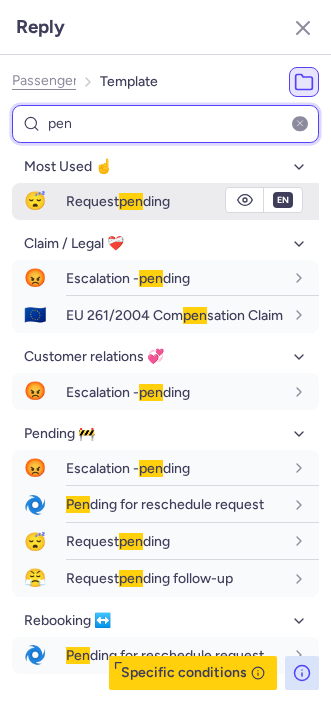 type on "pen" 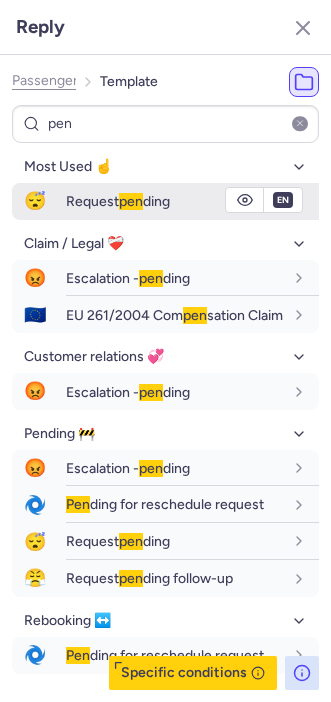 click on "😴" at bounding box center (35, 201) 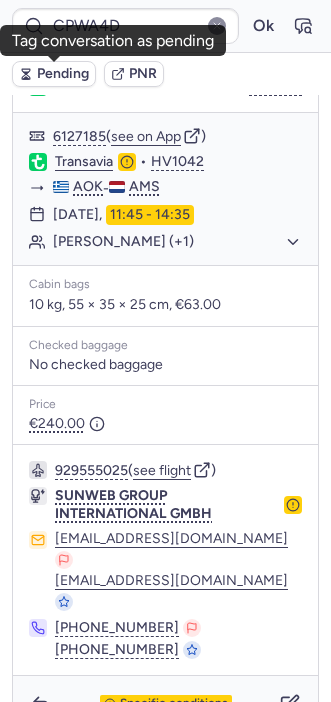 click on "Pending" at bounding box center (63, 74) 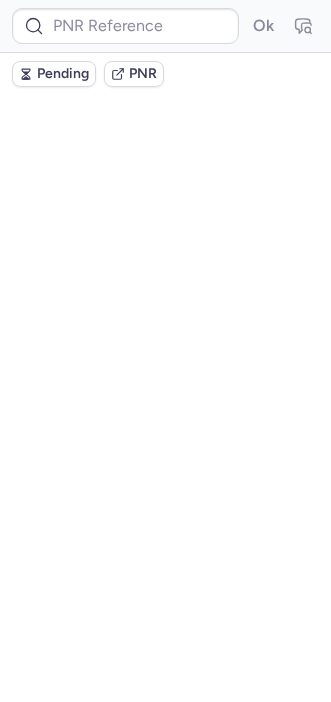 scroll, scrollTop: 0, scrollLeft: 0, axis: both 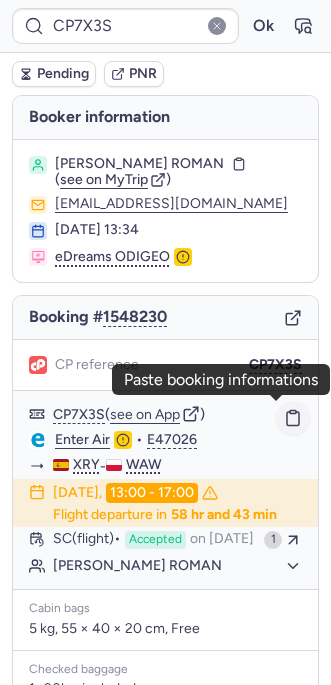 click 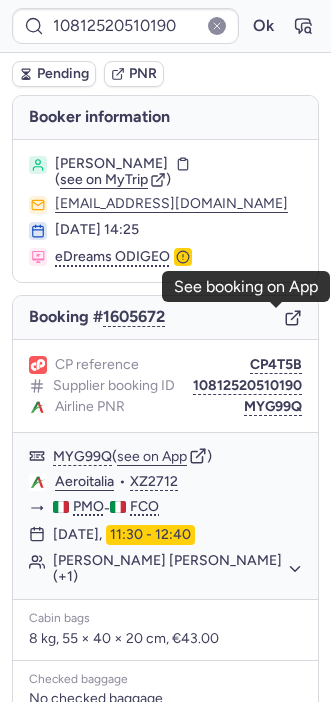 click 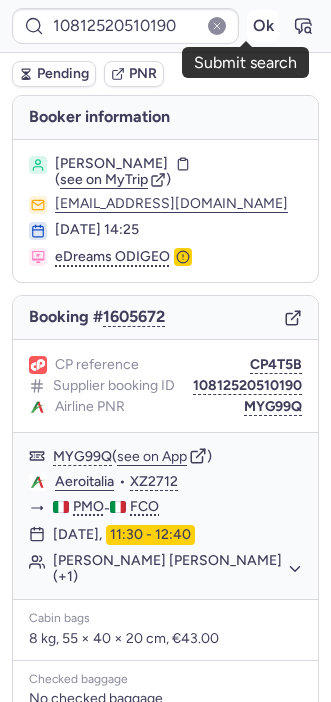click on "Ok" at bounding box center (263, 26) 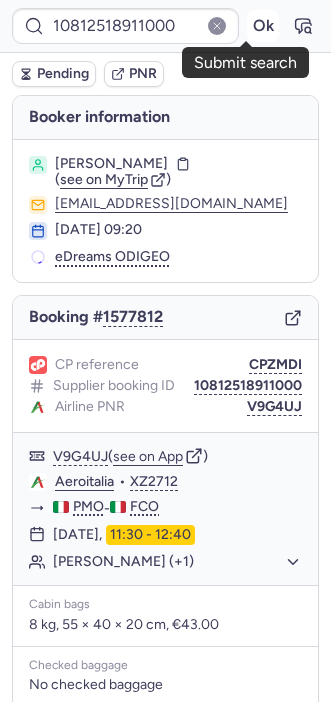 click on "Ok" at bounding box center [263, 26] 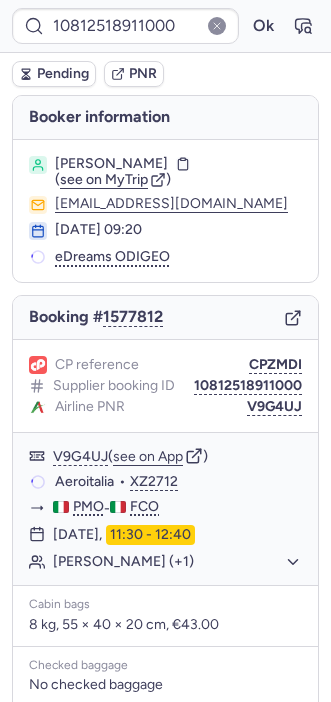 click on "Booking # 1577812" at bounding box center (165, 318) 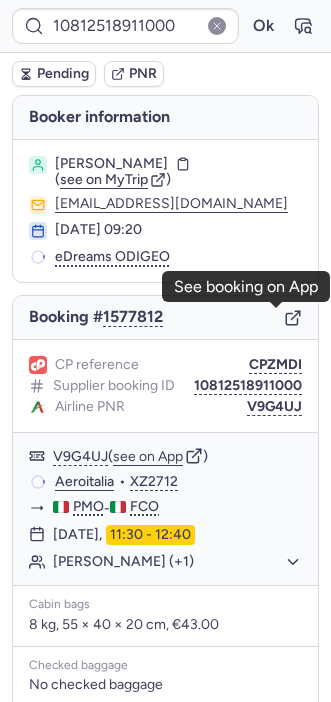 click 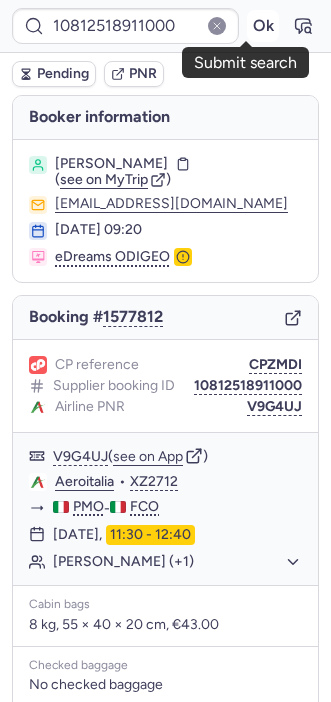 click on "Ok" at bounding box center (263, 26) 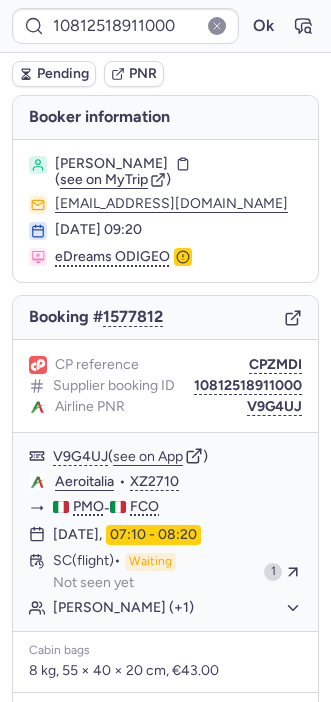 type on "7366594" 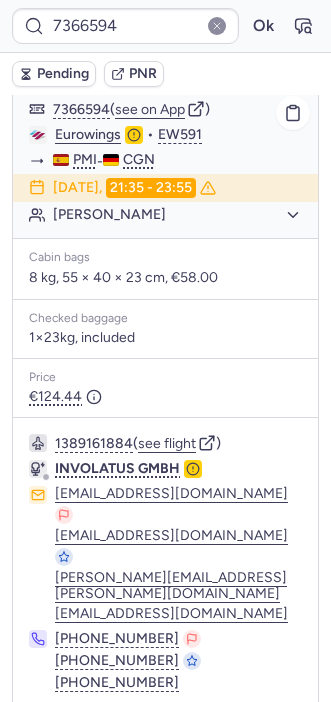 scroll, scrollTop: 353, scrollLeft: 0, axis: vertical 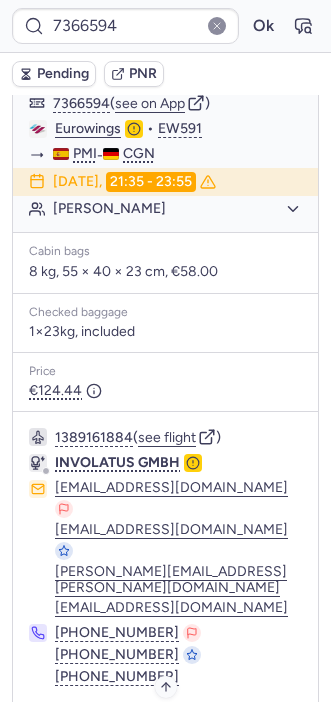 click on "Specific conditions" at bounding box center (174, 731) 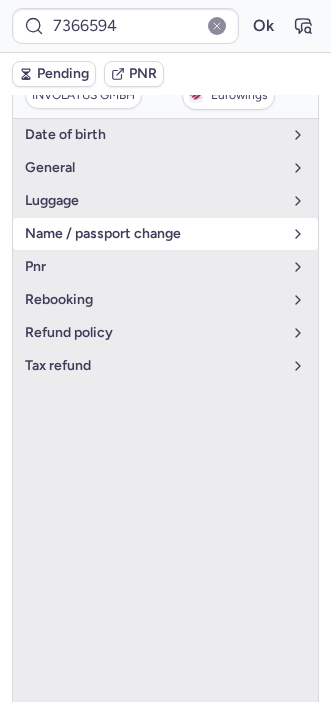 click on "name / passport change" at bounding box center (153, 234) 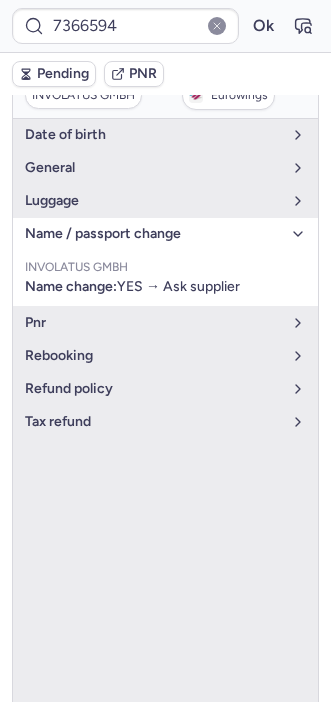 click on "Specific conditions" at bounding box center (174, 731) 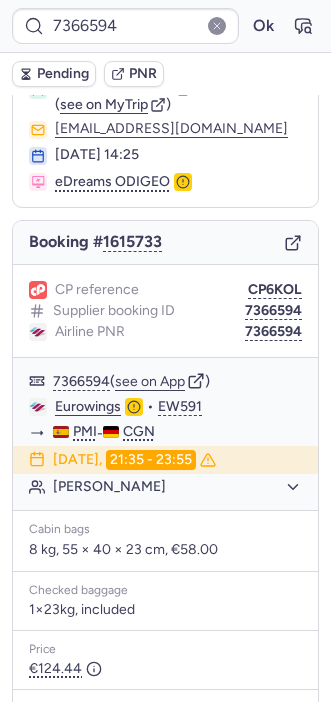 scroll, scrollTop: 365, scrollLeft: 0, axis: vertical 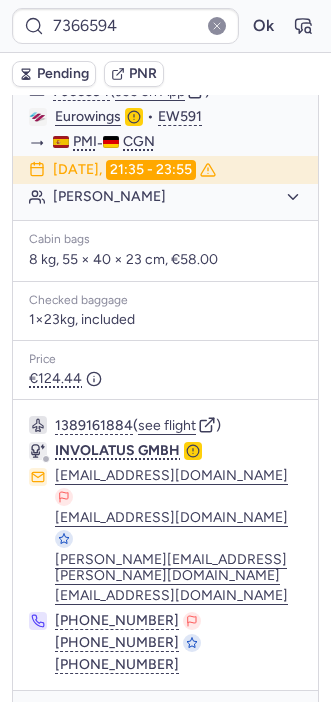 click 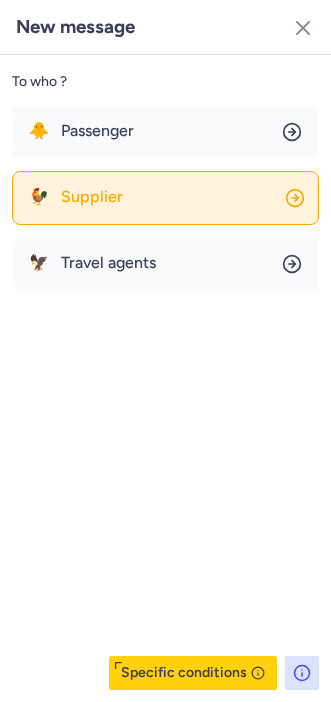 click on "Supplier" at bounding box center (92, 197) 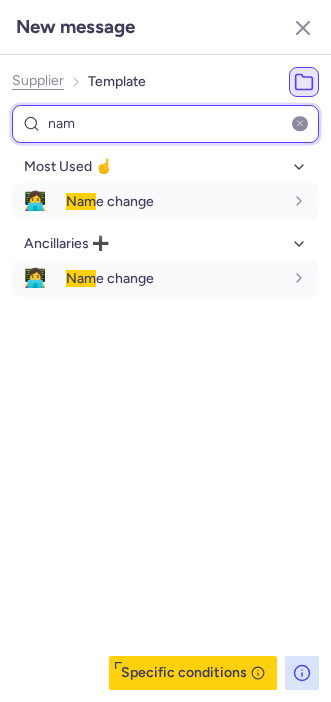 type on "nam" 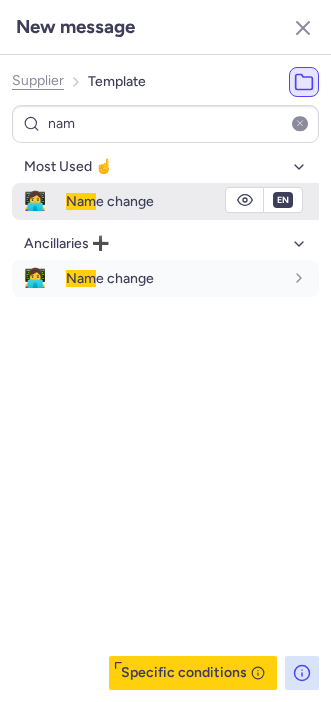 click on "Nam" at bounding box center [81, 201] 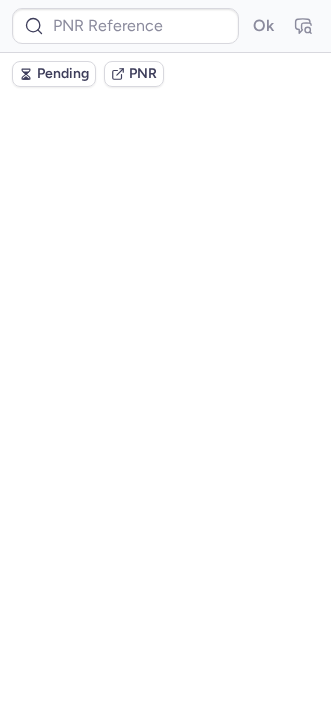 scroll, scrollTop: 0, scrollLeft: 0, axis: both 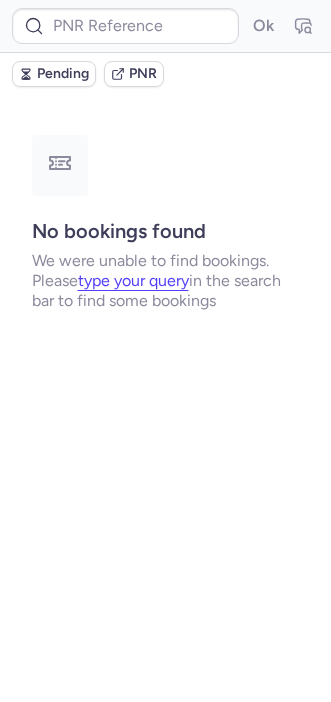 type on "7366594" 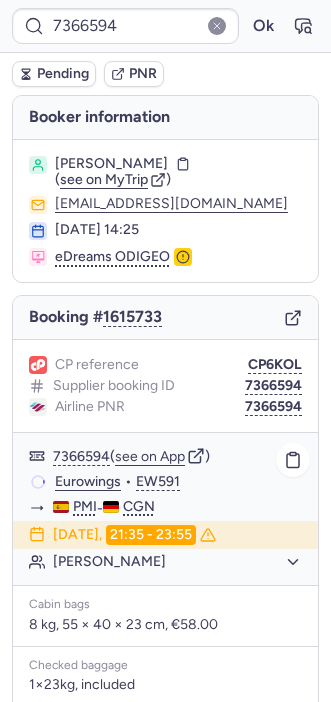 scroll, scrollTop: 365, scrollLeft: 0, axis: vertical 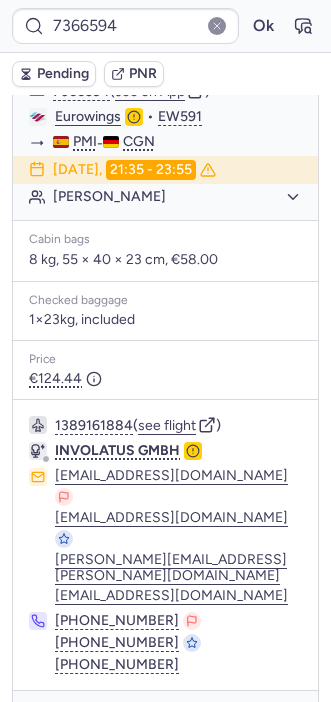 click 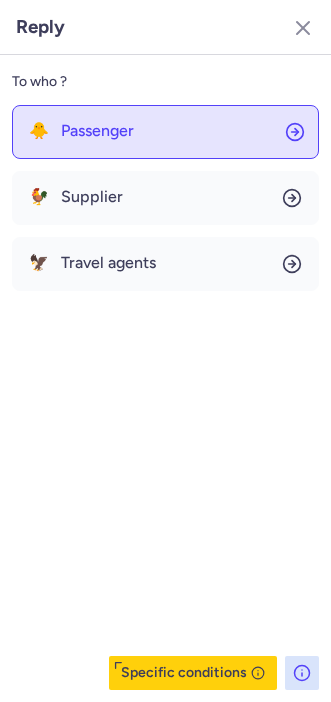 click on "Passenger" at bounding box center (97, 131) 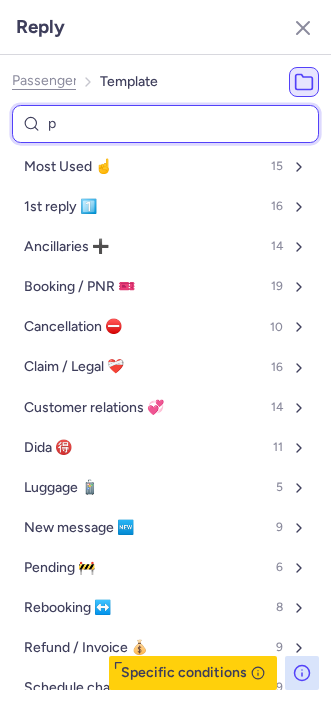 type on "pe" 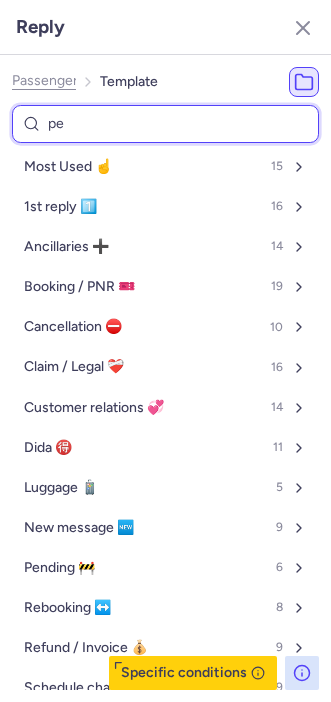 select on "en" 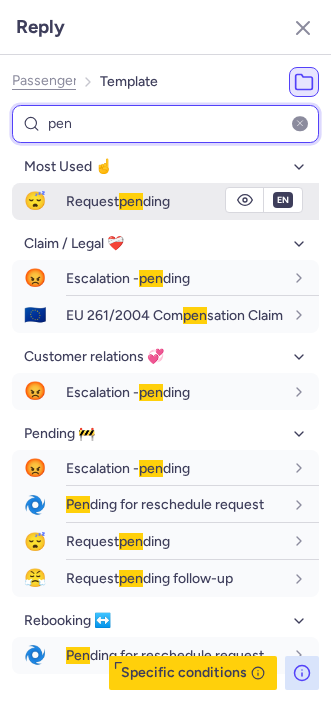 type on "pen" 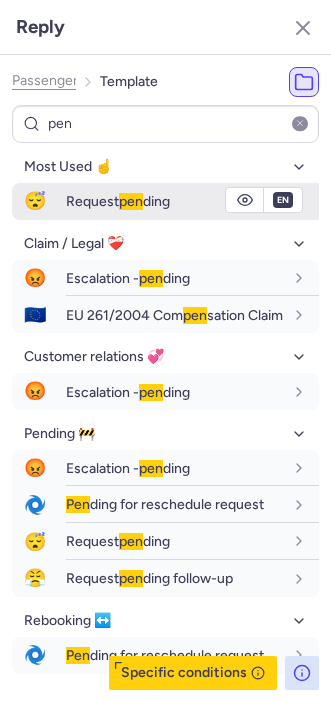 click on "😴" at bounding box center [35, 201] 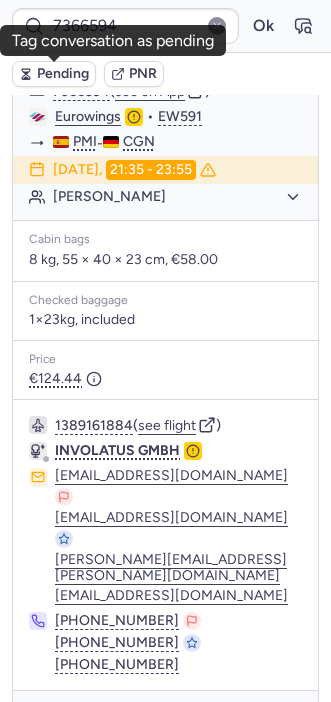 click on "Pending" at bounding box center [63, 74] 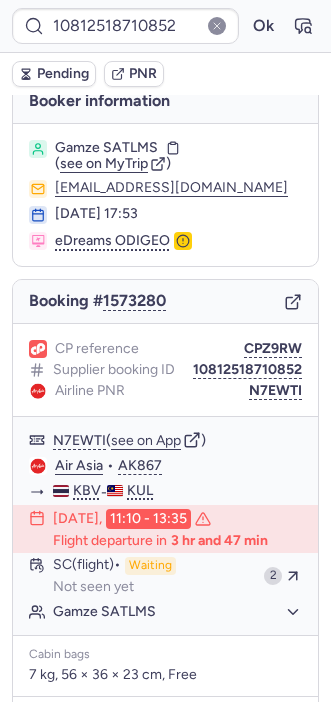 scroll, scrollTop: 0, scrollLeft: 0, axis: both 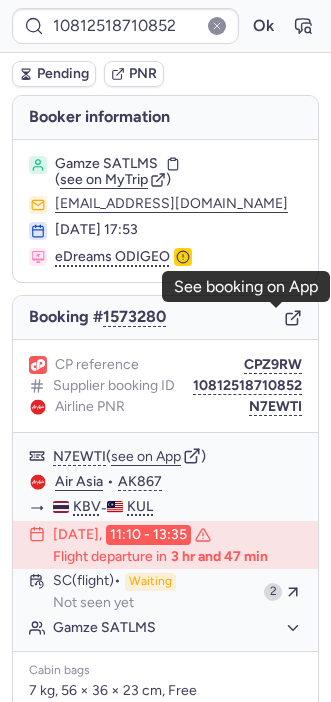 click 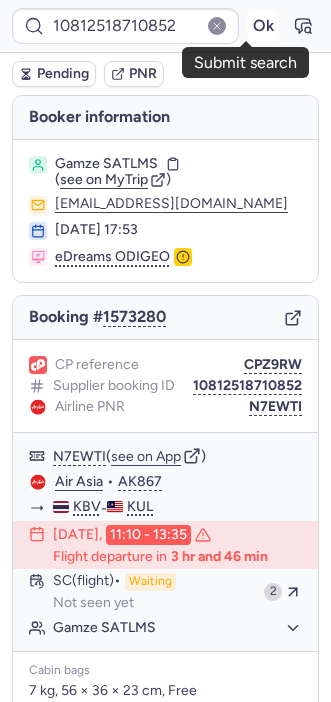 click on "Ok" at bounding box center (263, 26) 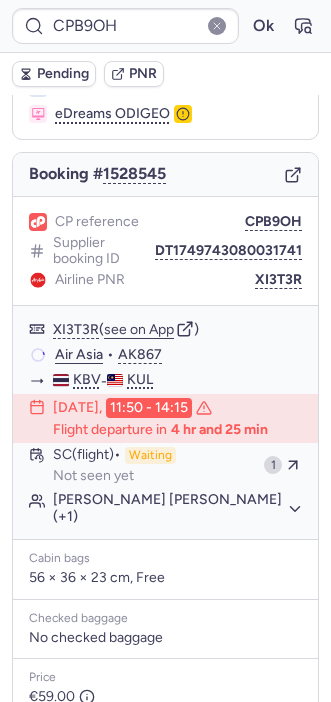 scroll, scrollTop: 127, scrollLeft: 0, axis: vertical 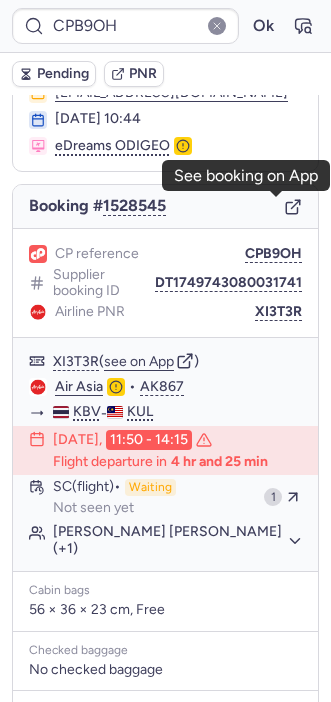 click 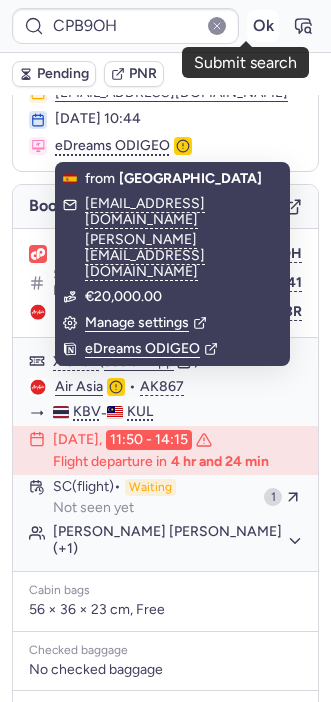 click on "Ok" at bounding box center (263, 26) 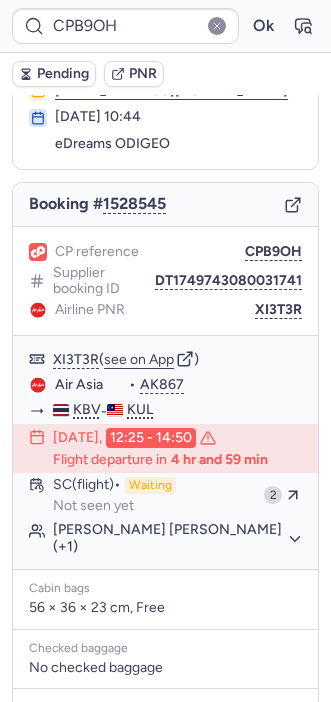 scroll, scrollTop: 127, scrollLeft: 0, axis: vertical 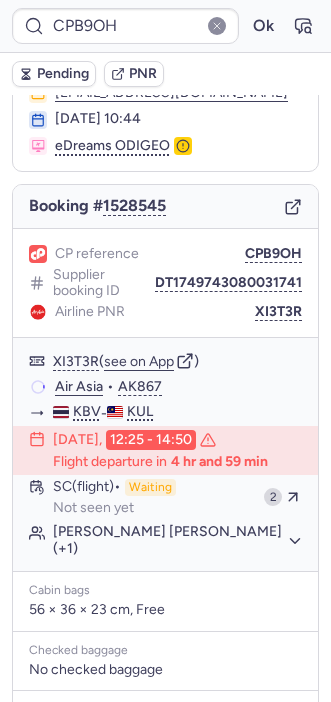 type on "DT1751877595911766" 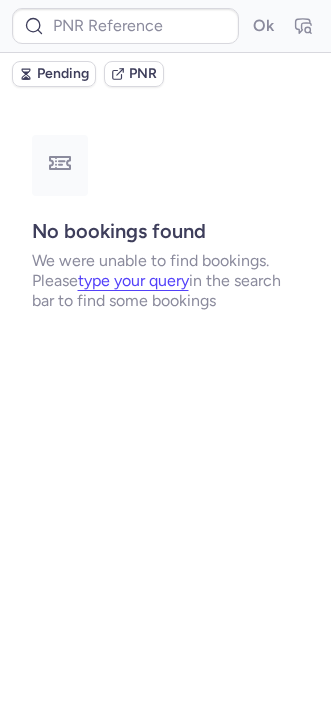 scroll, scrollTop: 0, scrollLeft: 0, axis: both 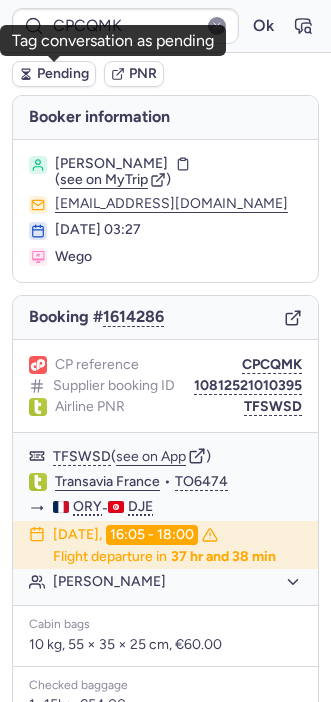 click on "Pending" at bounding box center (63, 74) 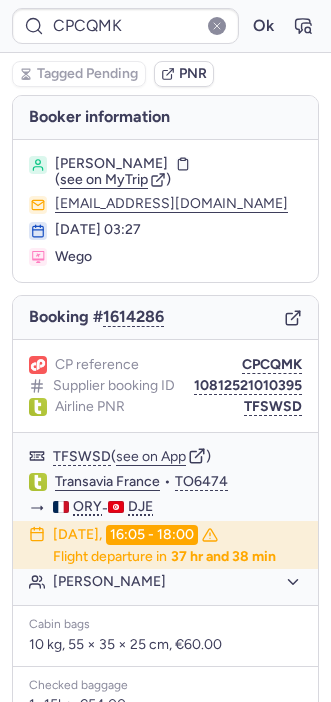 type on "CP6KOL" 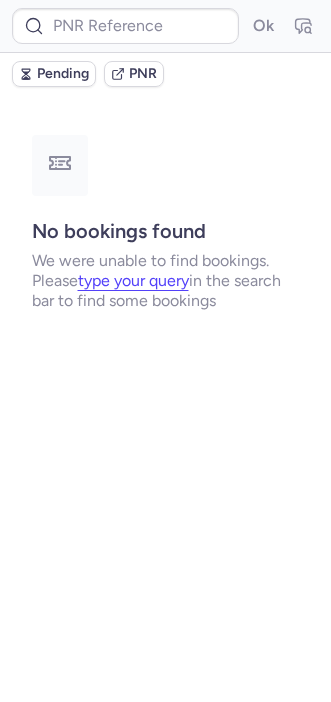 type on "7366594" 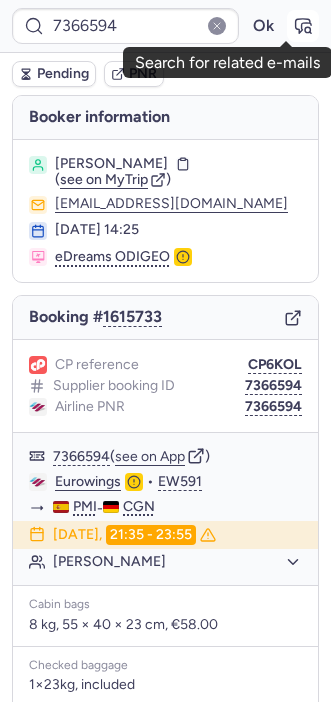 click at bounding box center [303, 26] 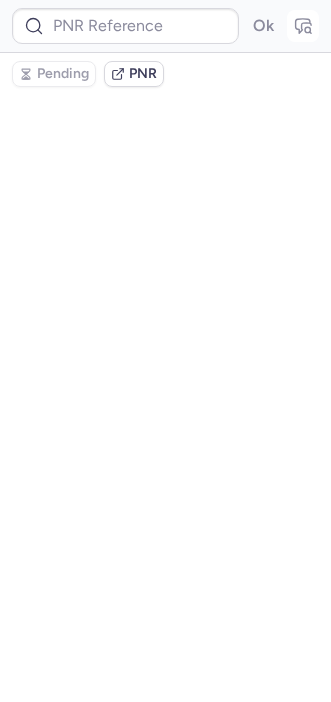 type on "7366594" 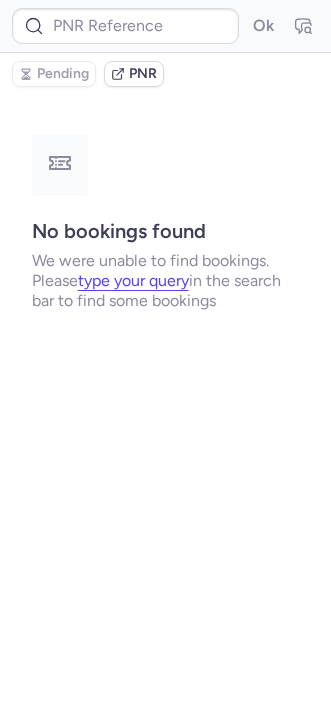 type on "7366594" 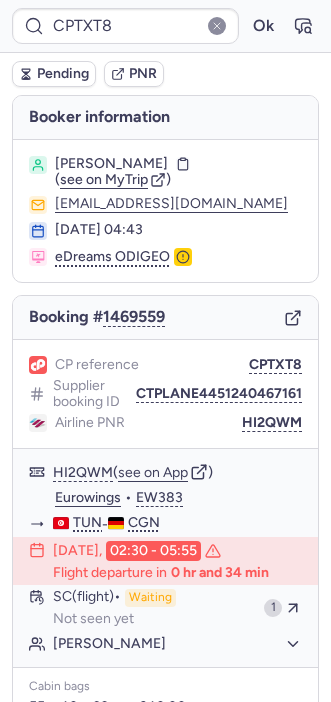 type on "CPIBI7" 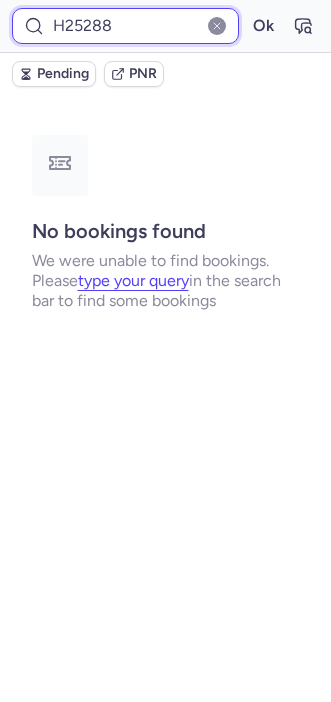 click on "H25288" at bounding box center [125, 26] 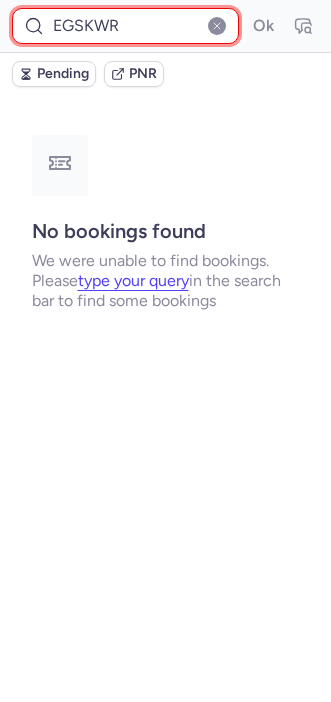 click on "EGSKWR" at bounding box center [125, 26] 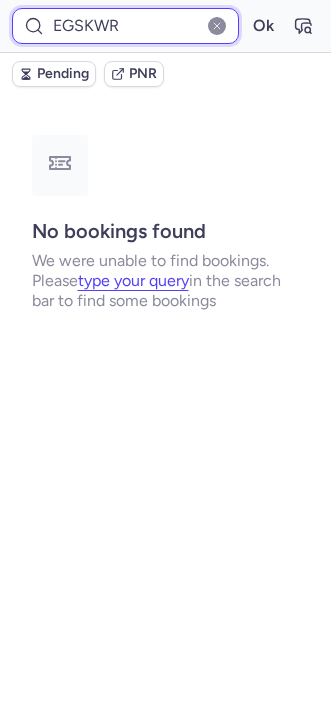 click on "Ok" at bounding box center (263, 26) 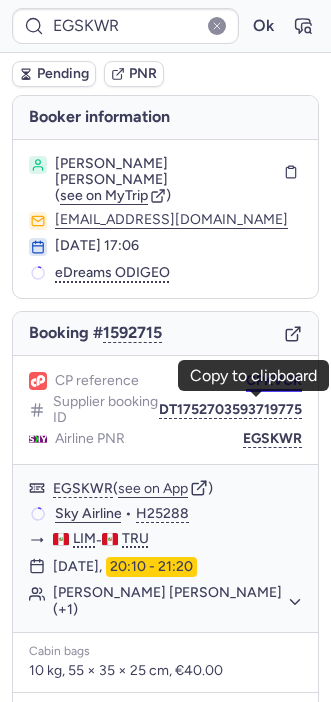 click on "CPKVCR" at bounding box center [274, 381] 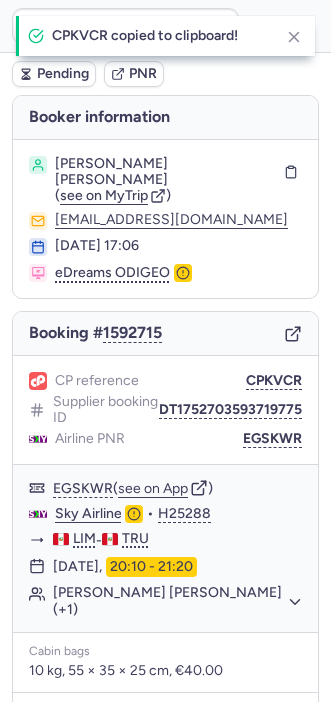 type on "CPKVCR" 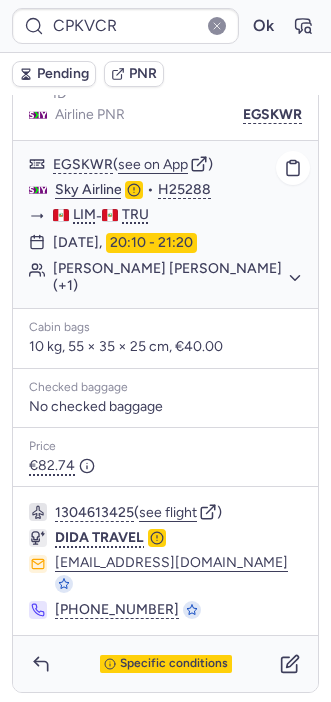 scroll, scrollTop: 329, scrollLeft: 0, axis: vertical 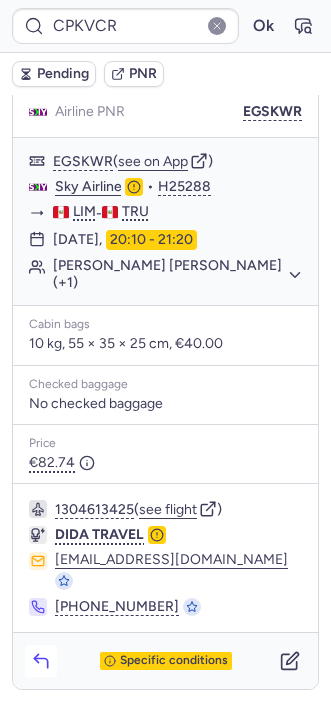 click 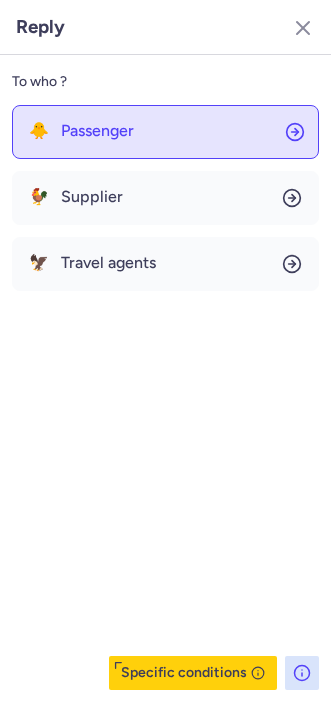 click on "Passenger" at bounding box center [97, 131] 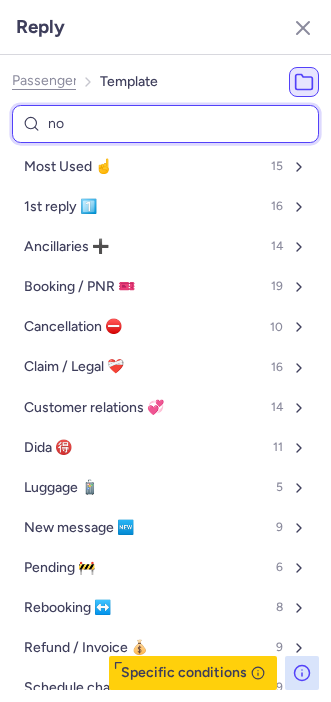 type on "non" 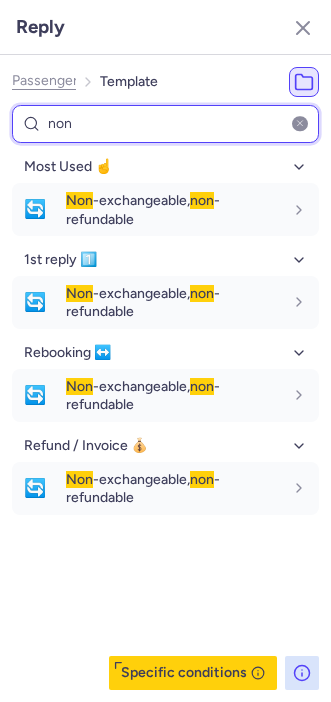 type on "non" 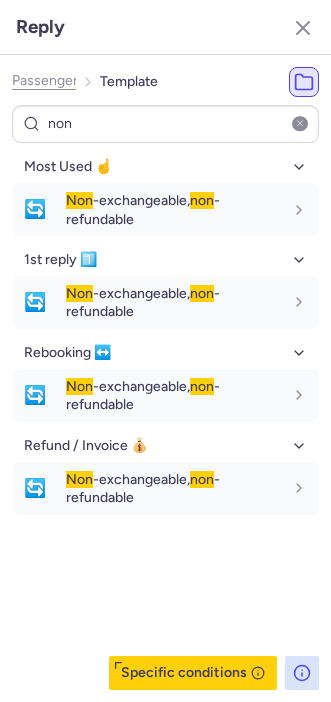 click on "Most Used ☝️ 🔄 Non -exchangeable,  non -refundable fr en de nl pt es it ru en 1st reply 1️⃣ 🔄 Non -exchangeable,  non -refundable fr en de nl pt es it ru en Rebooking ↔️ 🔄 Non -exchangeable,  non -refundable fr en de nl pt es it ru en Refund / Invoice 💰 🔄 Non -exchangeable,  non -refundable fr en de nl pt es it ru en" at bounding box center (165, 420) 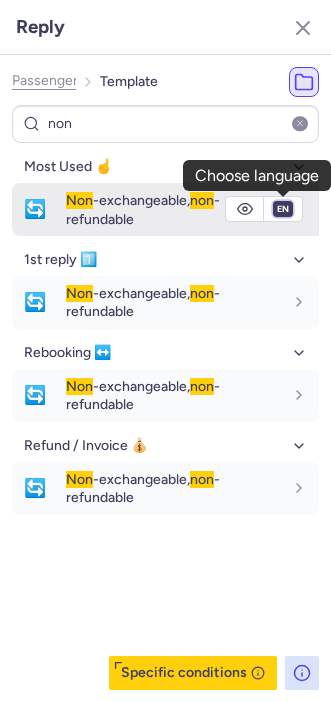 click on "fr en de nl pt es it ru" at bounding box center [283, 209] 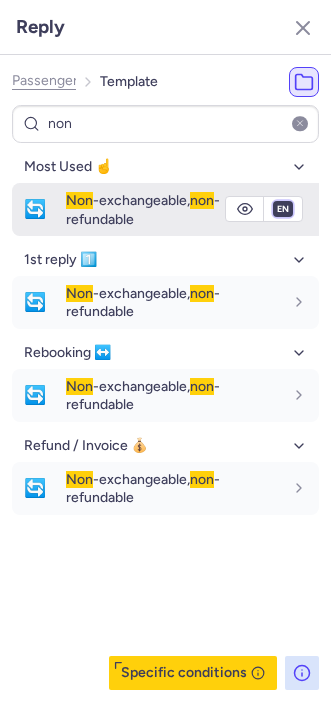 select on "es" 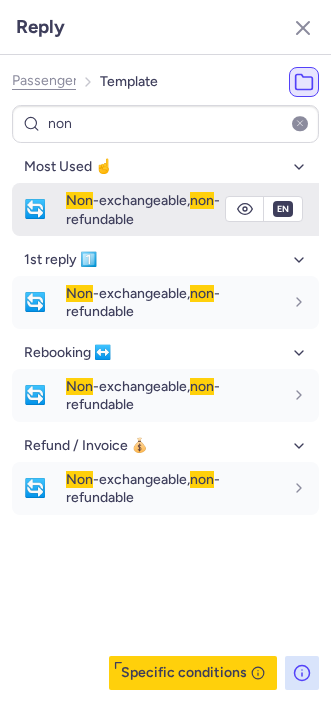 click on "fr en de nl pt es it ru" at bounding box center (283, 209) 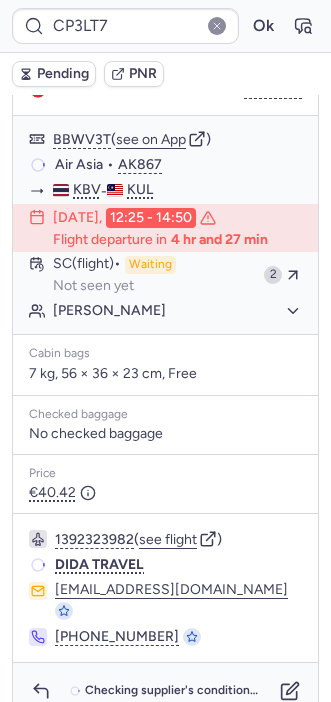 scroll, scrollTop: 329, scrollLeft: 0, axis: vertical 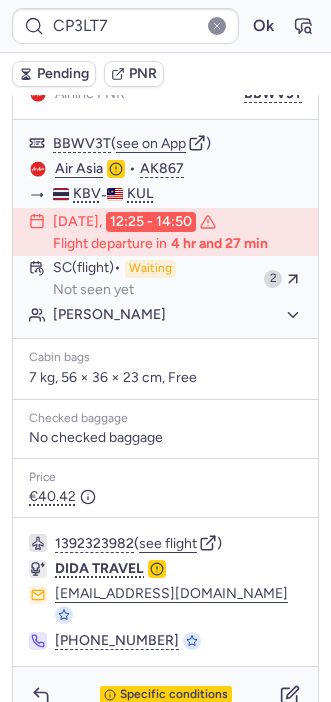 type on "10812520710591" 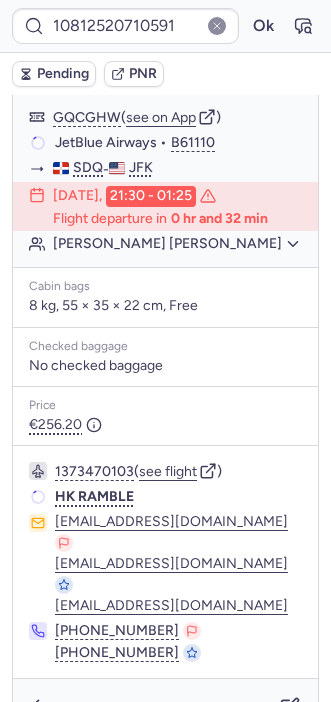 scroll, scrollTop: 329, scrollLeft: 0, axis: vertical 